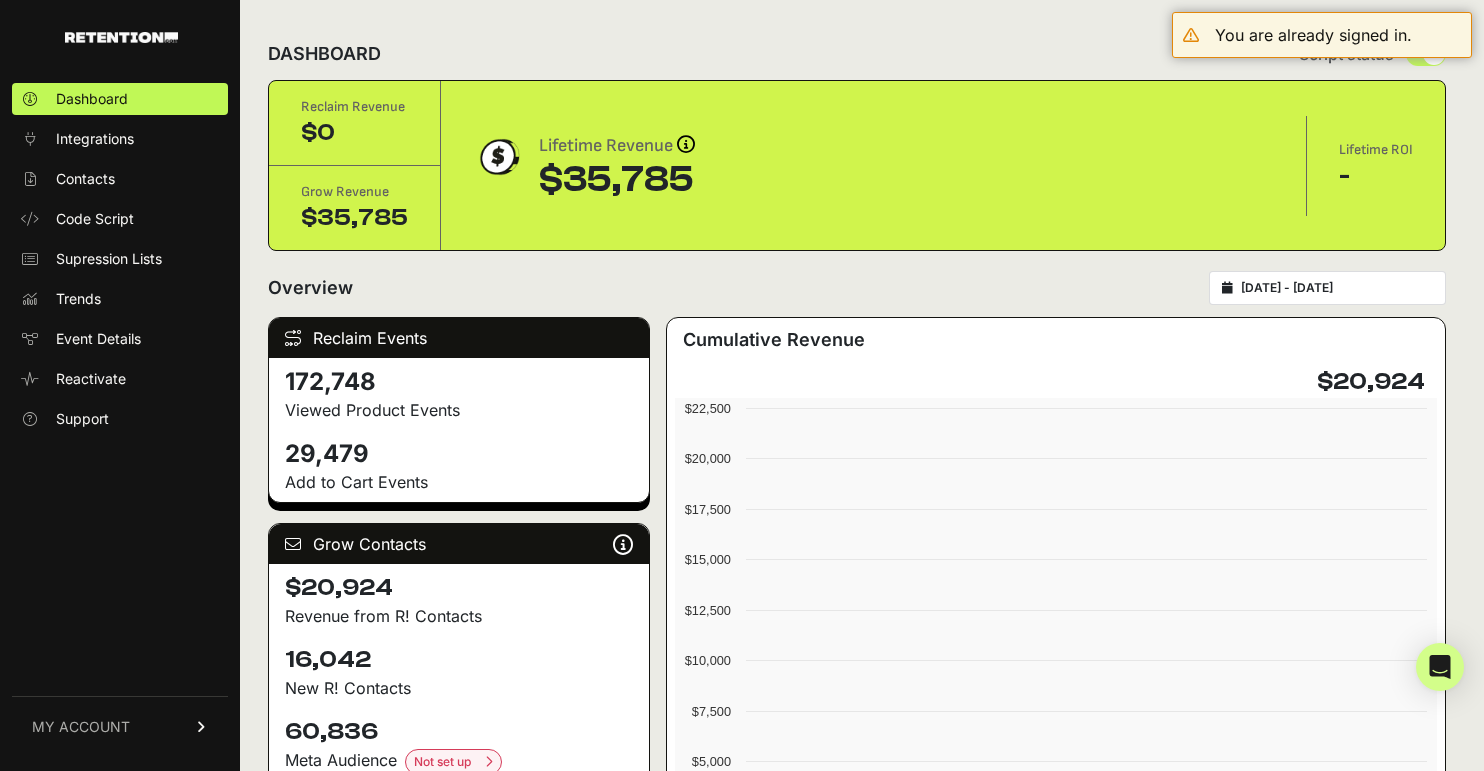 scroll, scrollTop: 0, scrollLeft: 0, axis: both 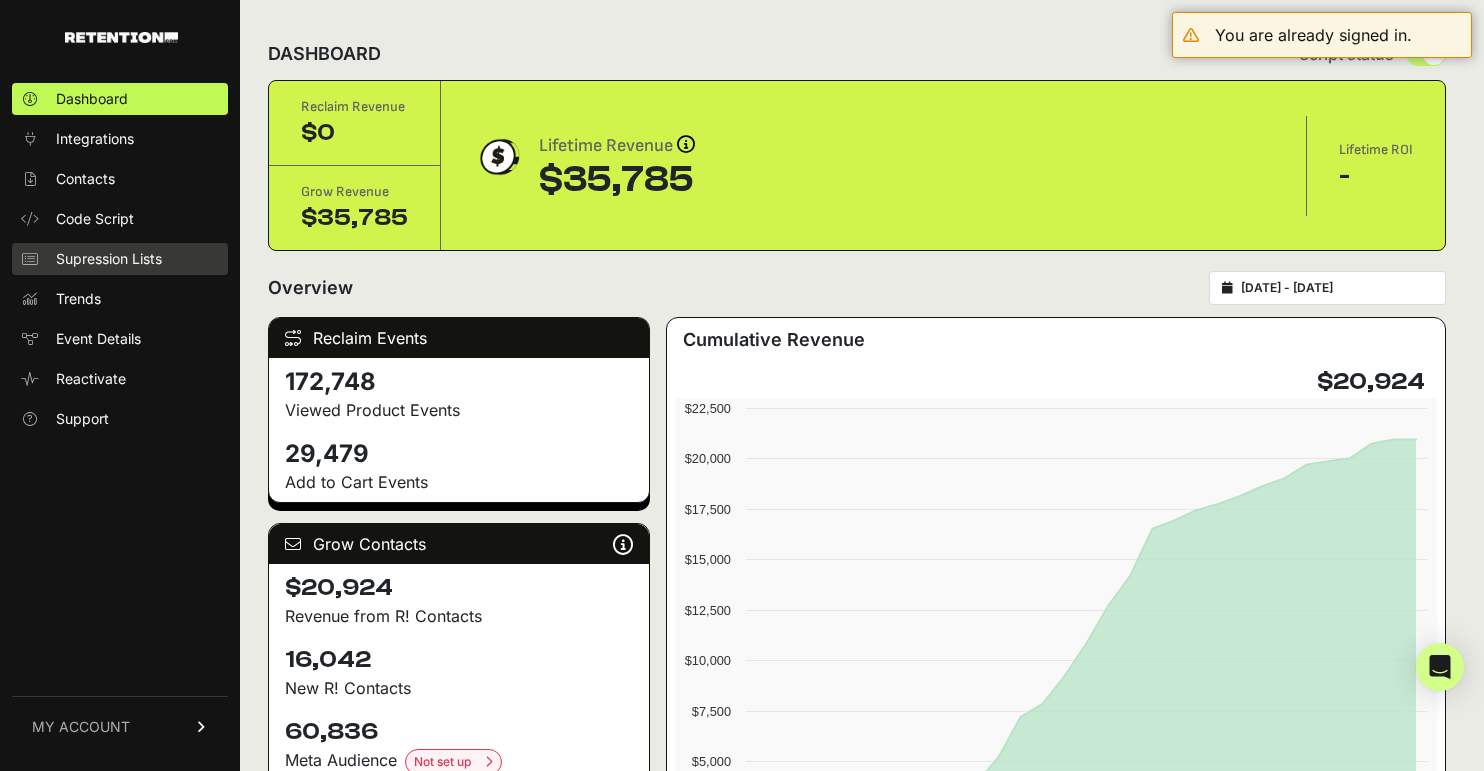click on "Supression Lists" at bounding box center [109, 259] 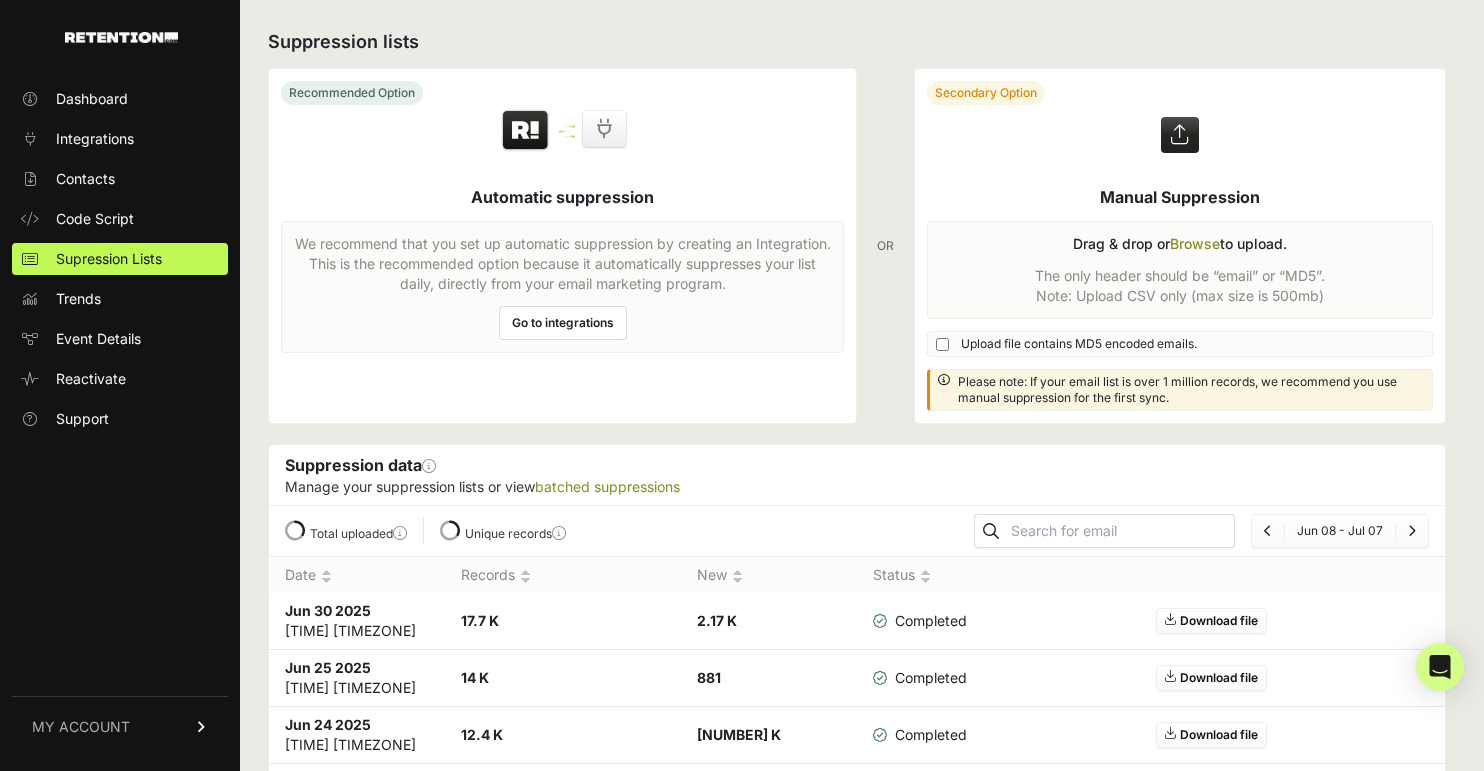 scroll, scrollTop: 0, scrollLeft: 0, axis: both 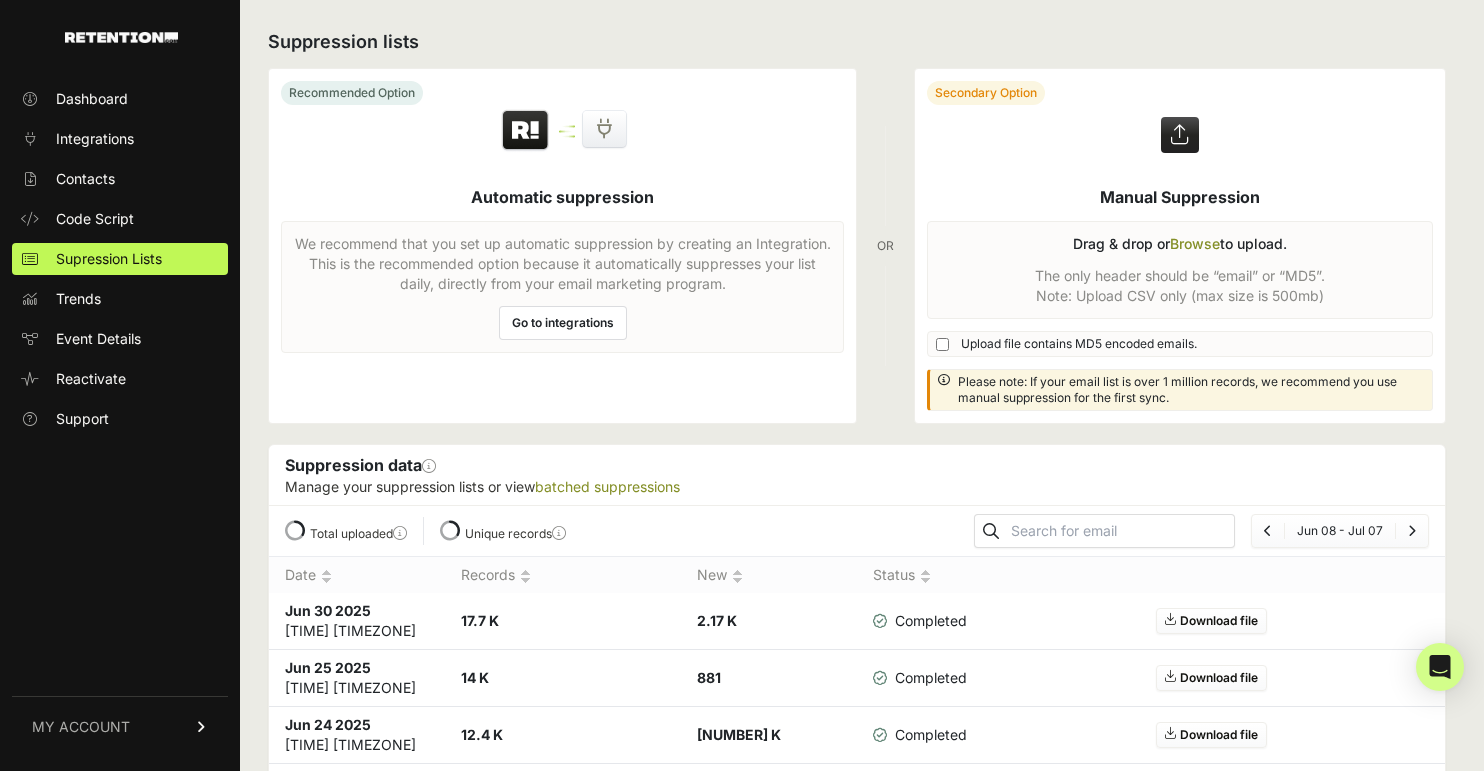 click on "Go to integrations" at bounding box center [563, 323] 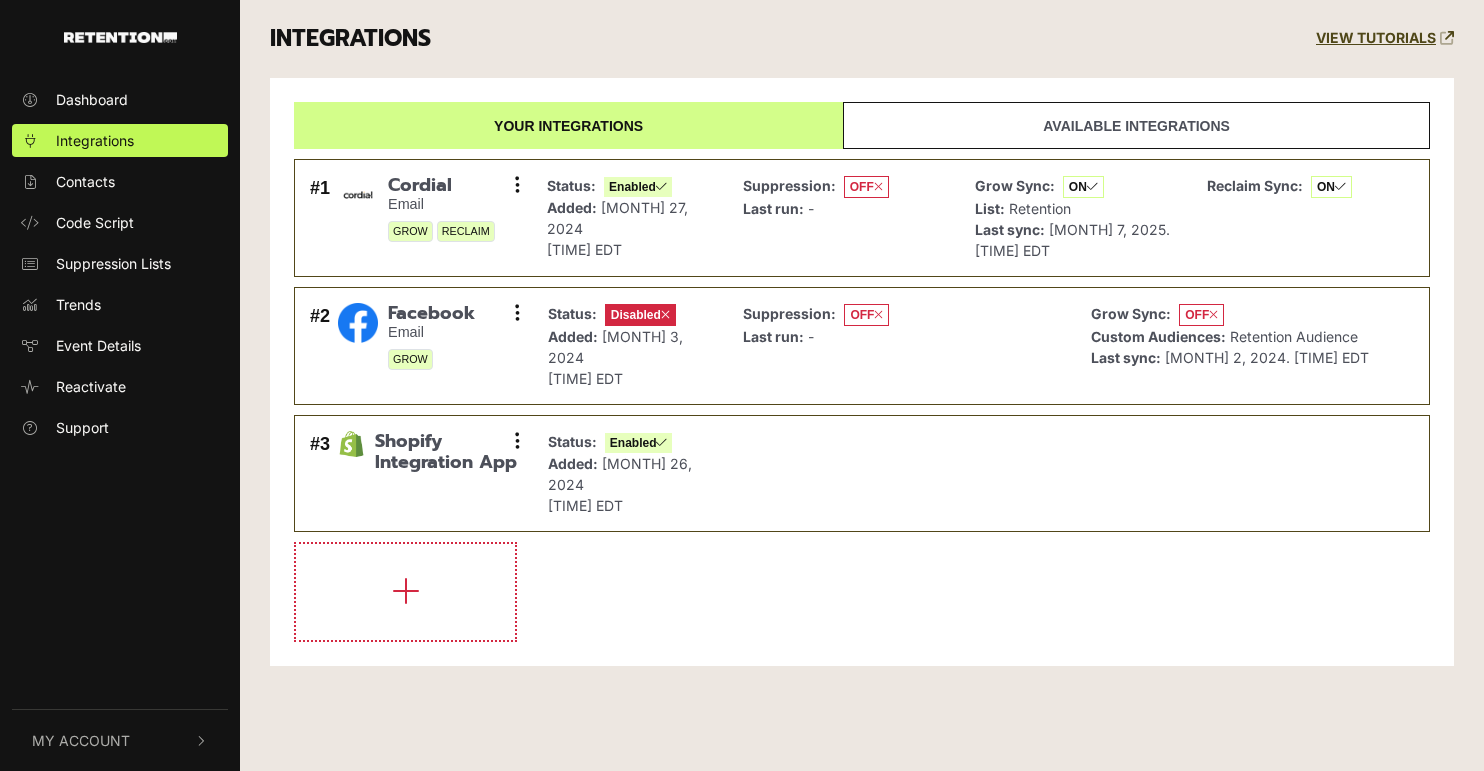 scroll, scrollTop: 0, scrollLeft: 0, axis: both 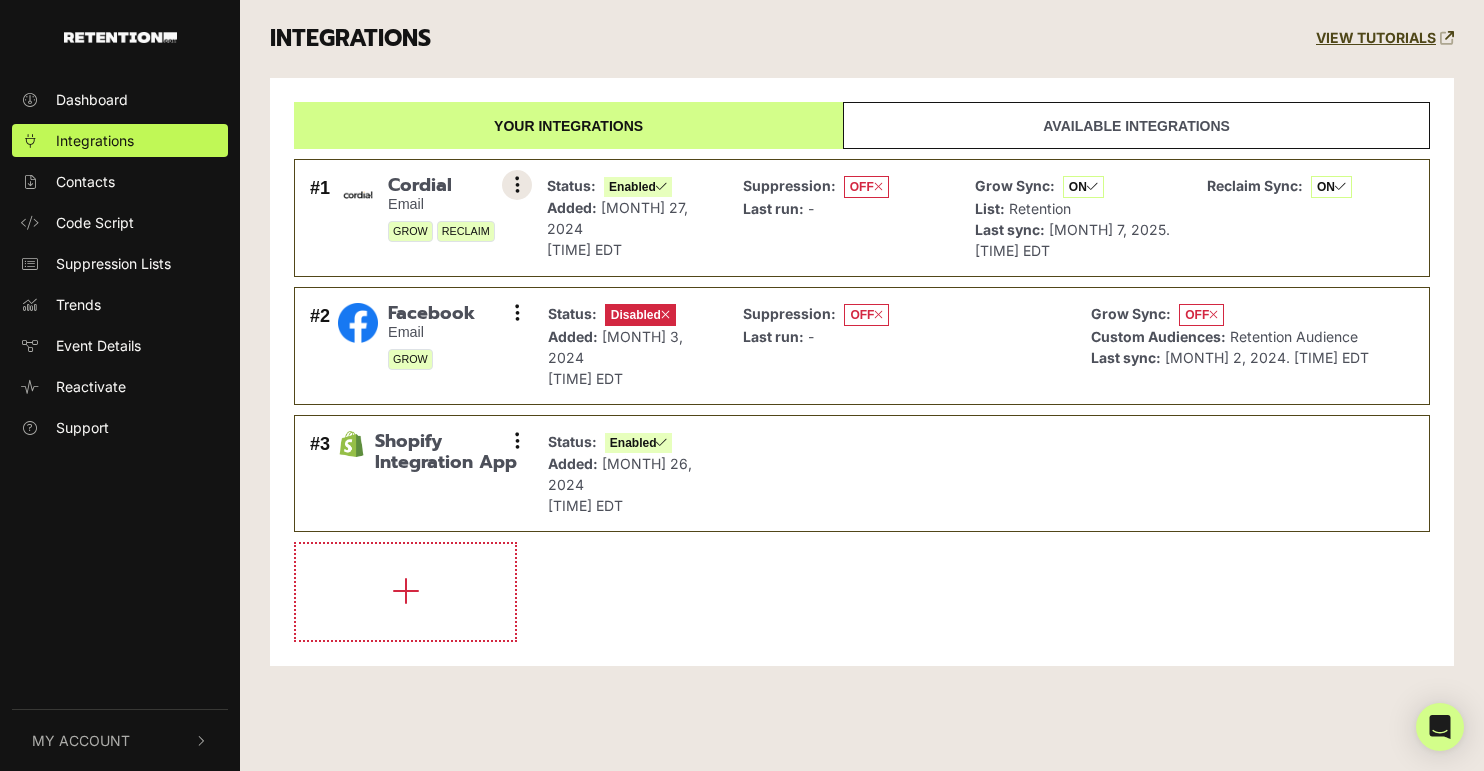 click at bounding box center [517, 185] 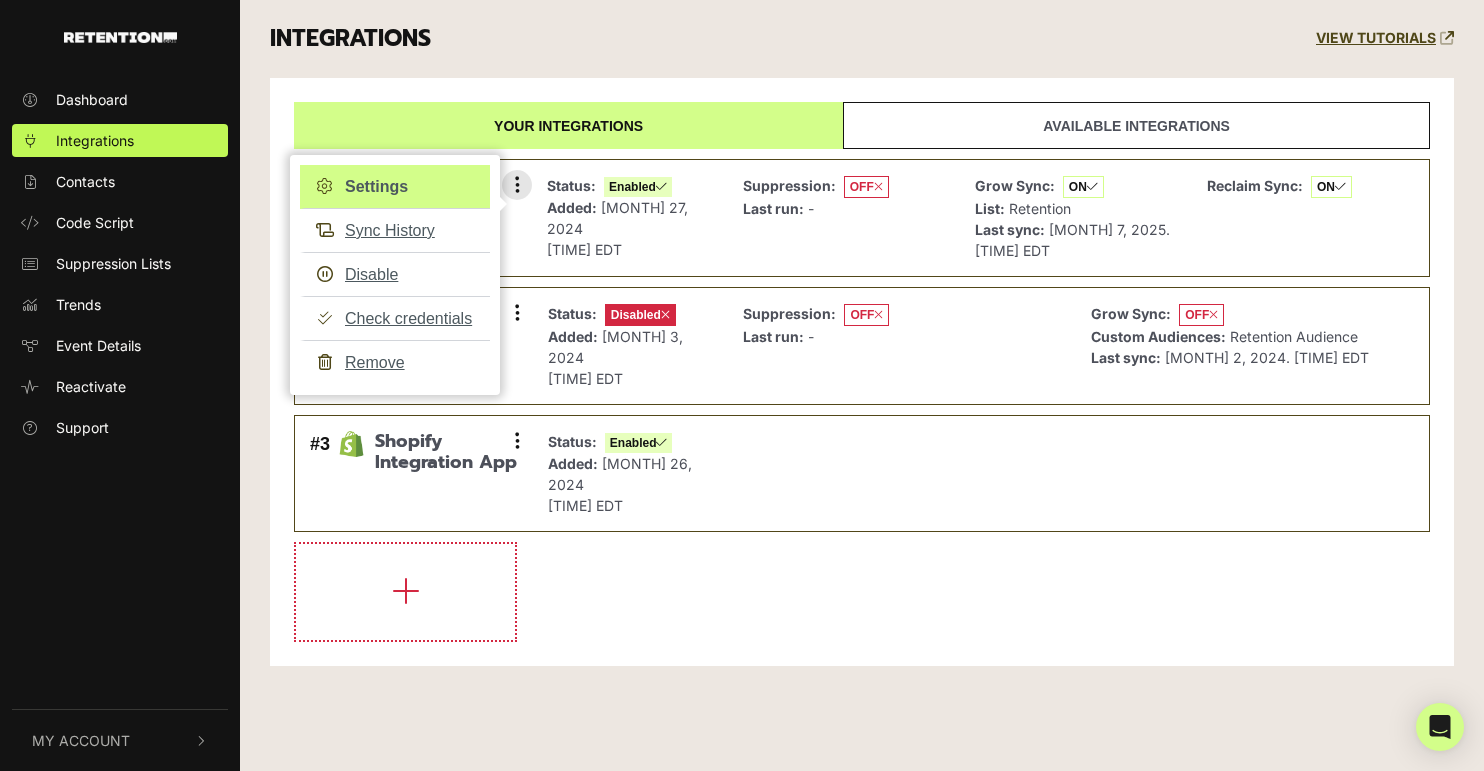 click on "Settings" at bounding box center (395, 187) 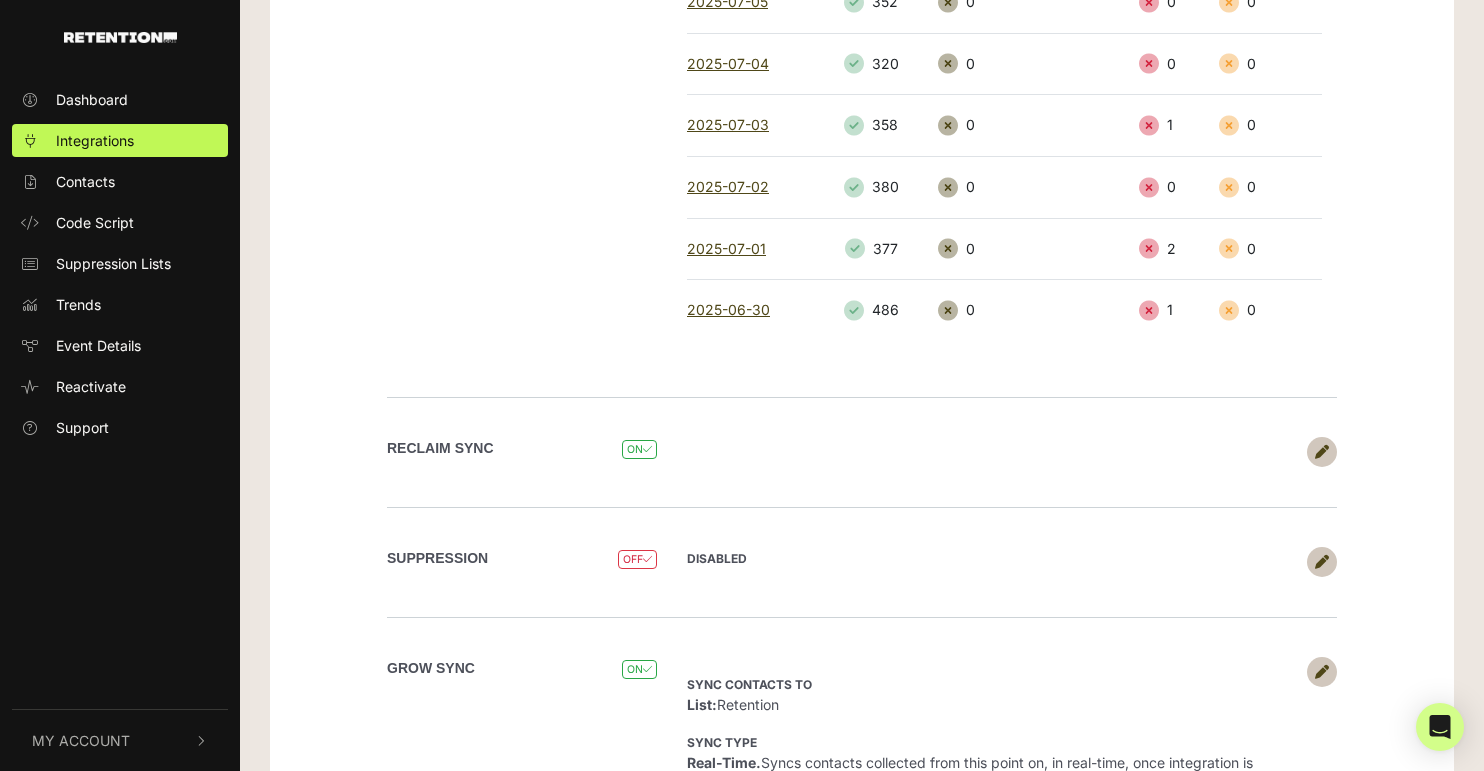 scroll, scrollTop: 733, scrollLeft: 0, axis: vertical 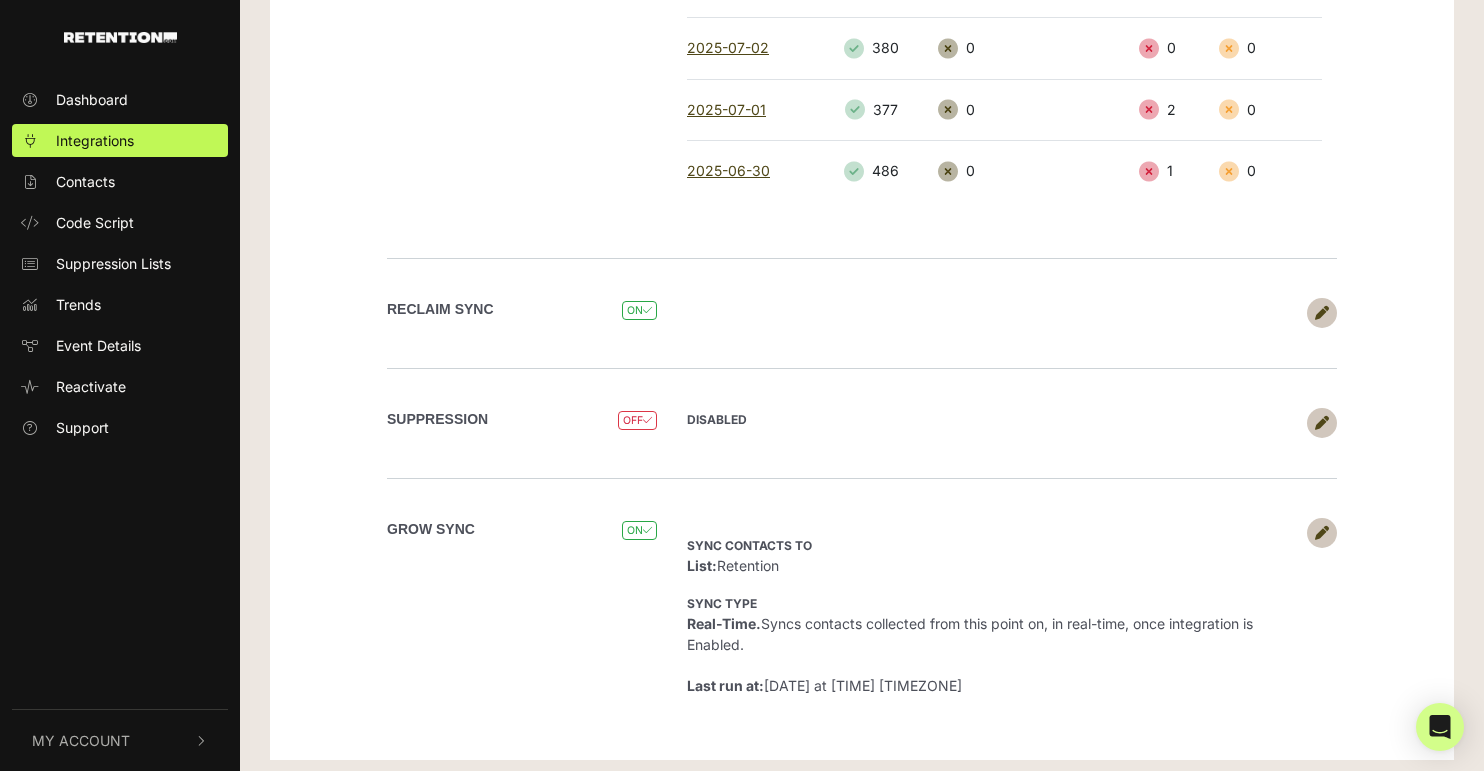 click at bounding box center [1322, 423] 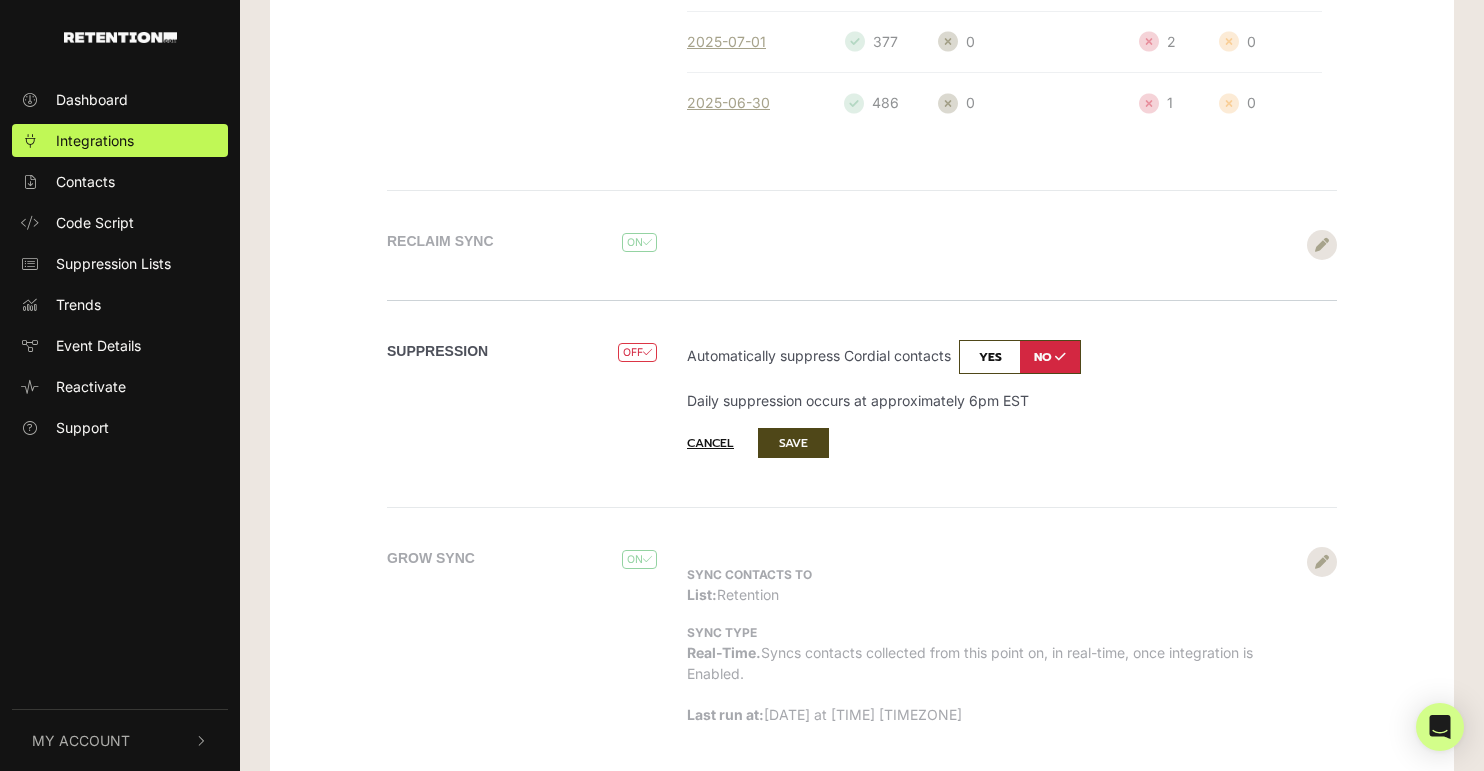 scroll, scrollTop: 803, scrollLeft: 0, axis: vertical 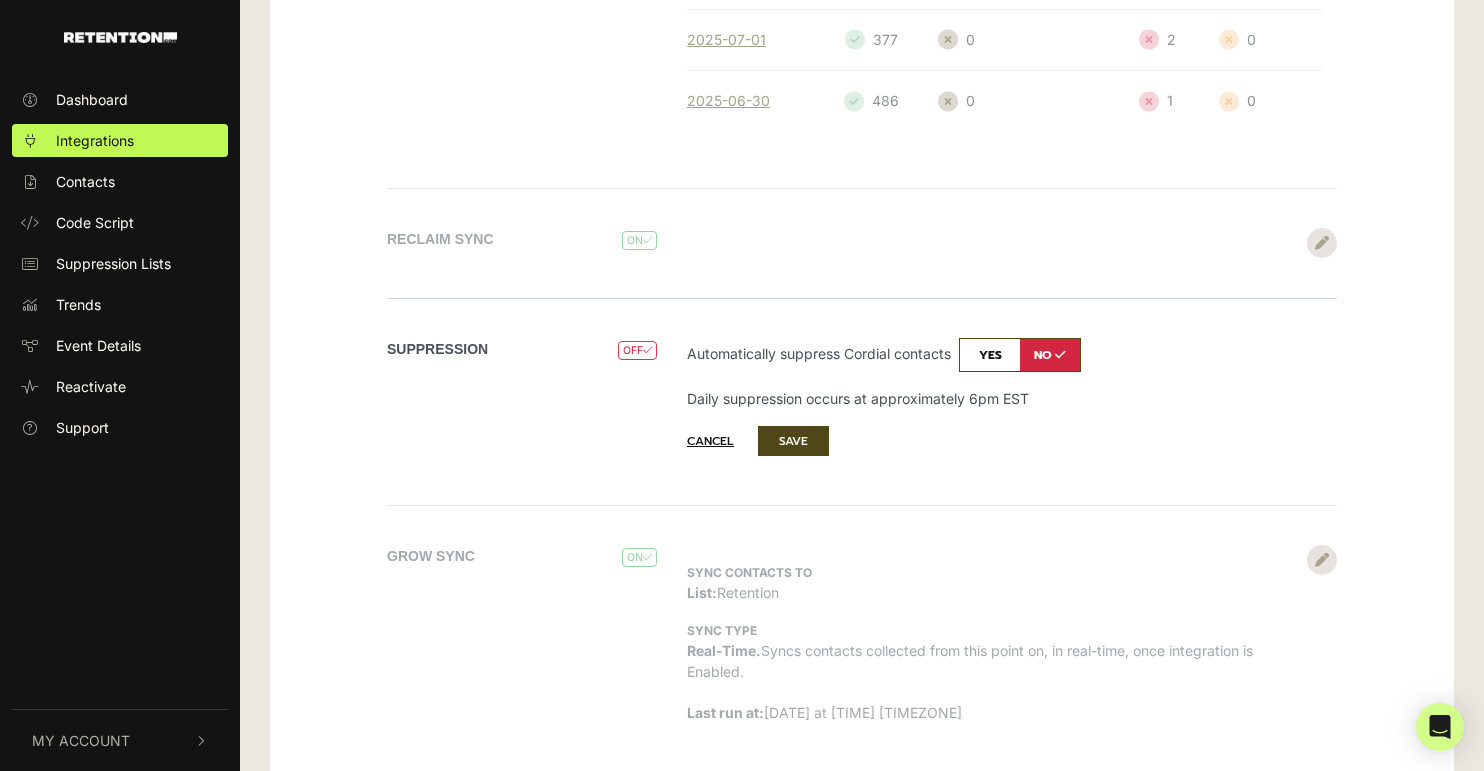click at bounding box center (1020, 355) 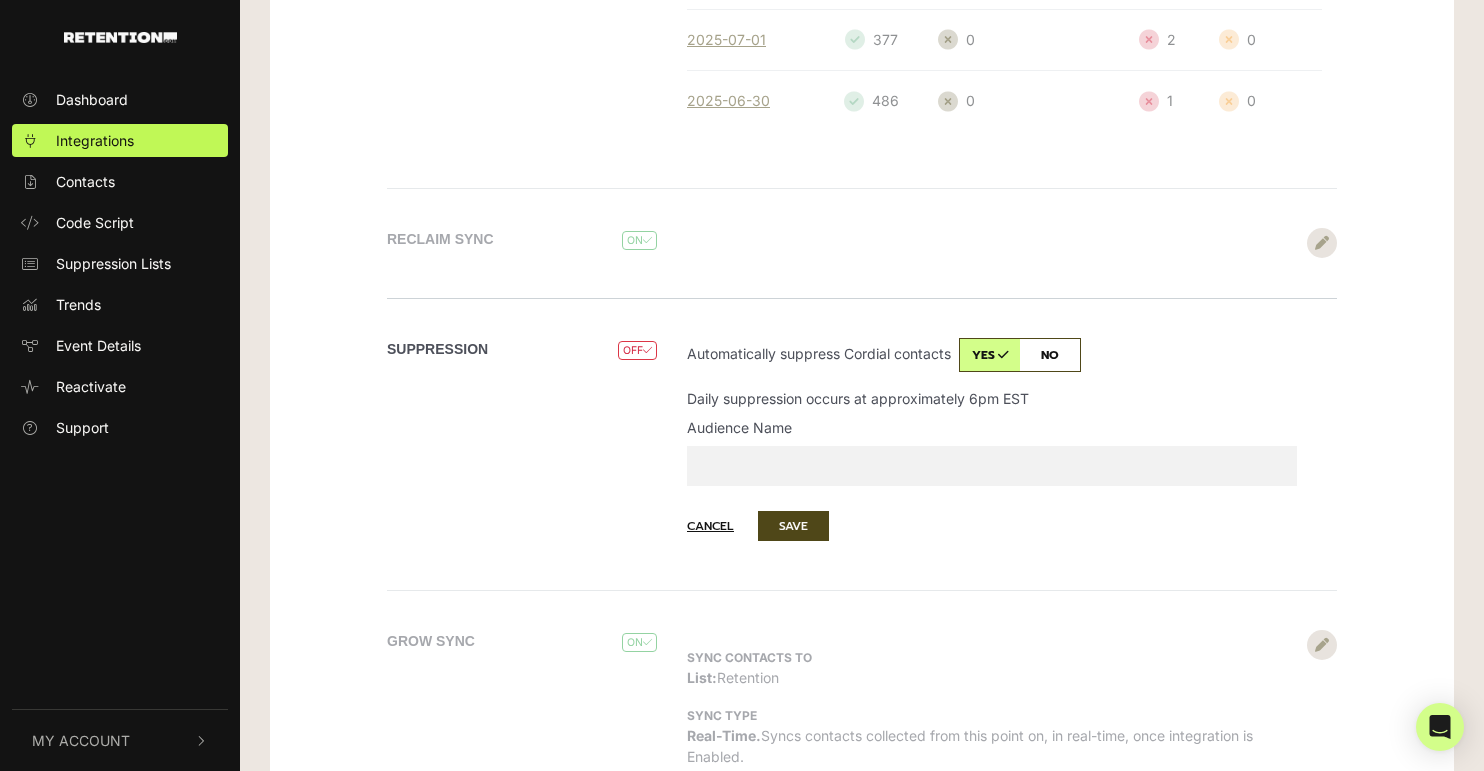 click on "Audience Name" at bounding box center [992, 466] 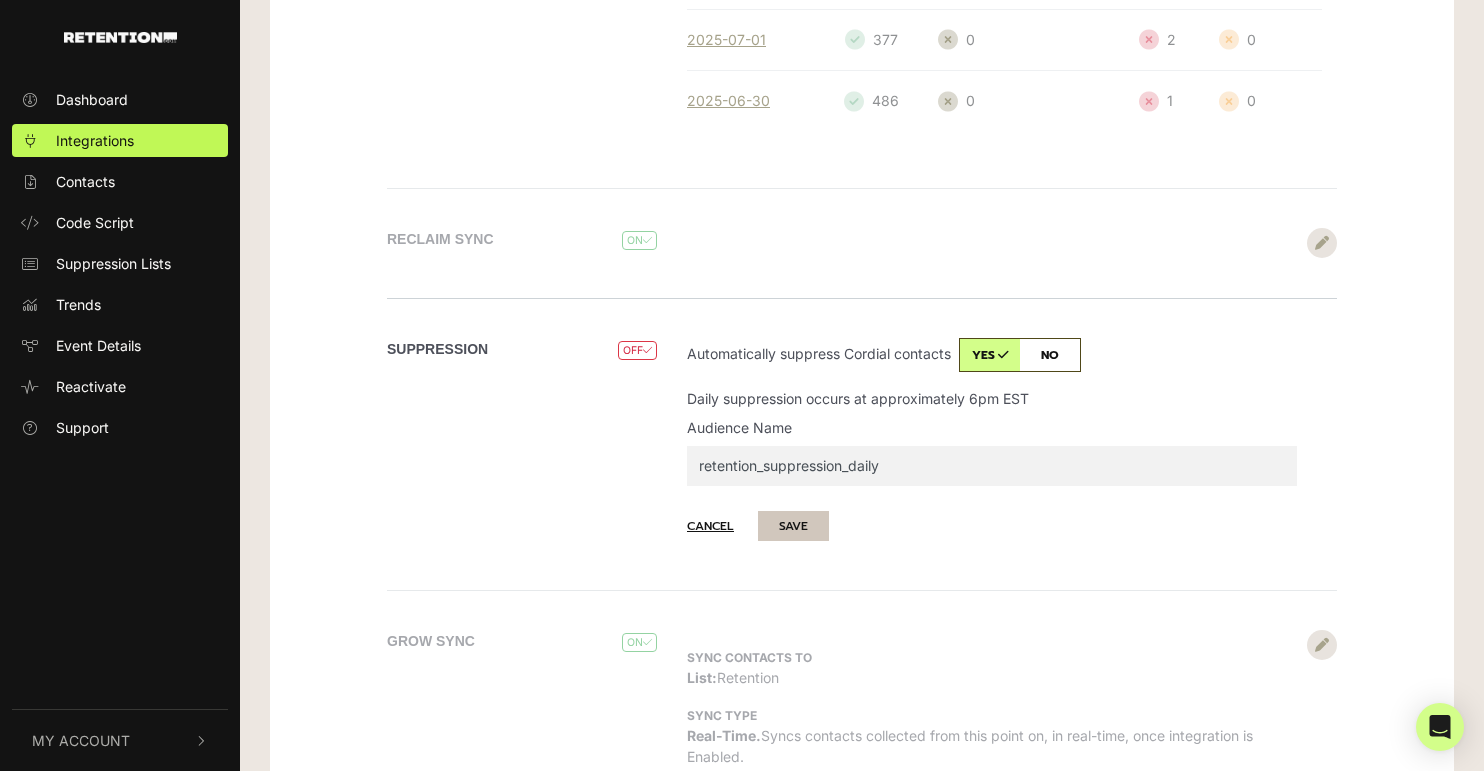 type on "retention_suppression_daily" 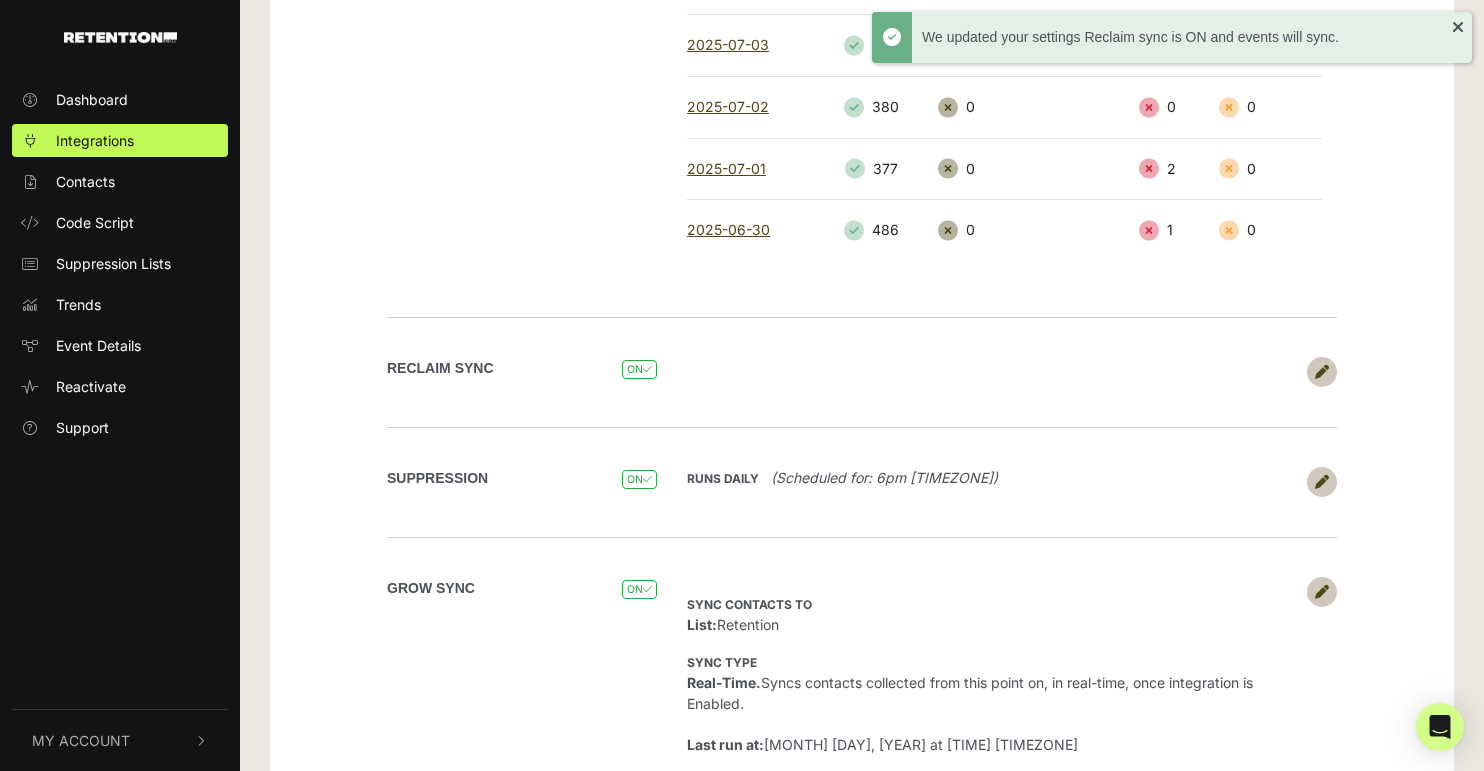 scroll, scrollTop: 733, scrollLeft: 0, axis: vertical 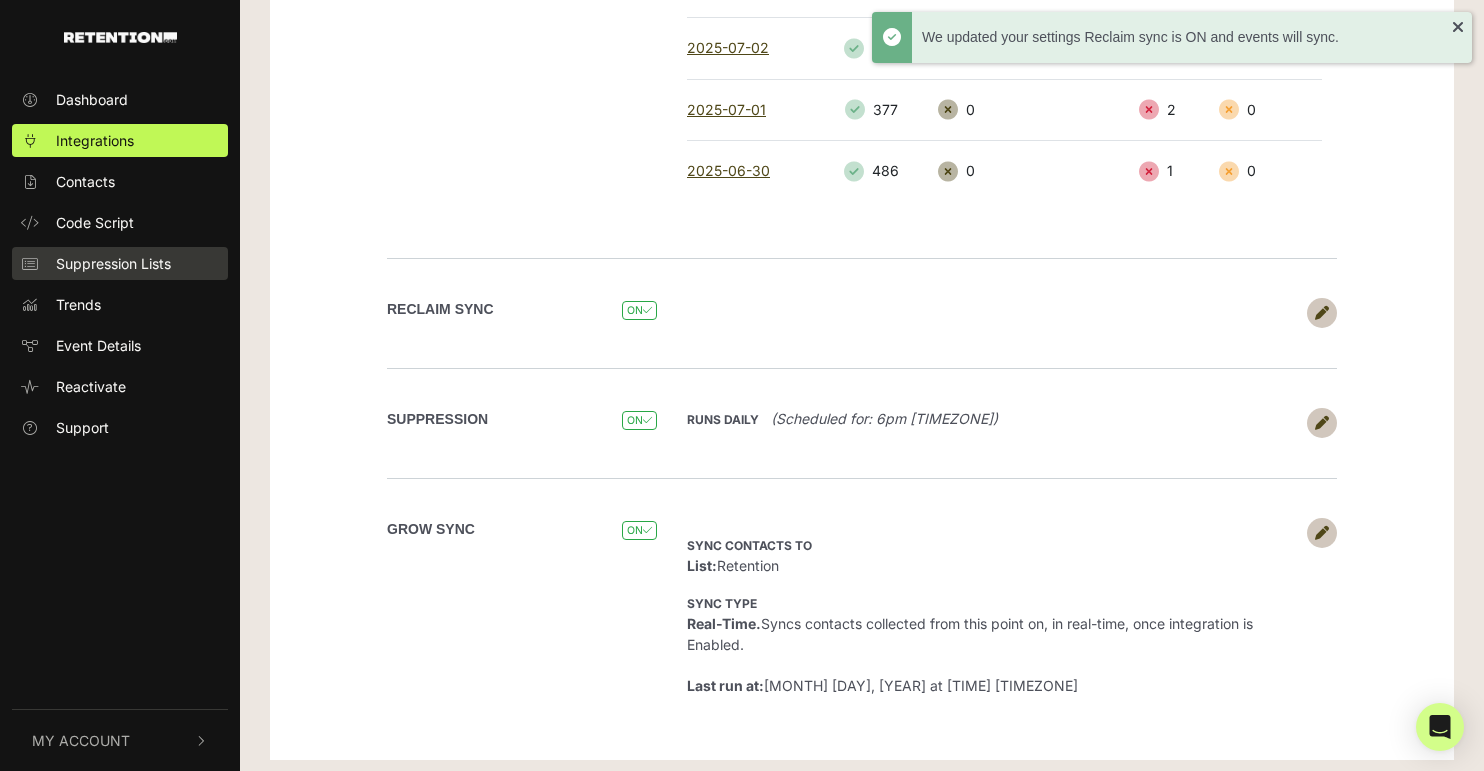 click on "Suppression Lists" at bounding box center (113, 263) 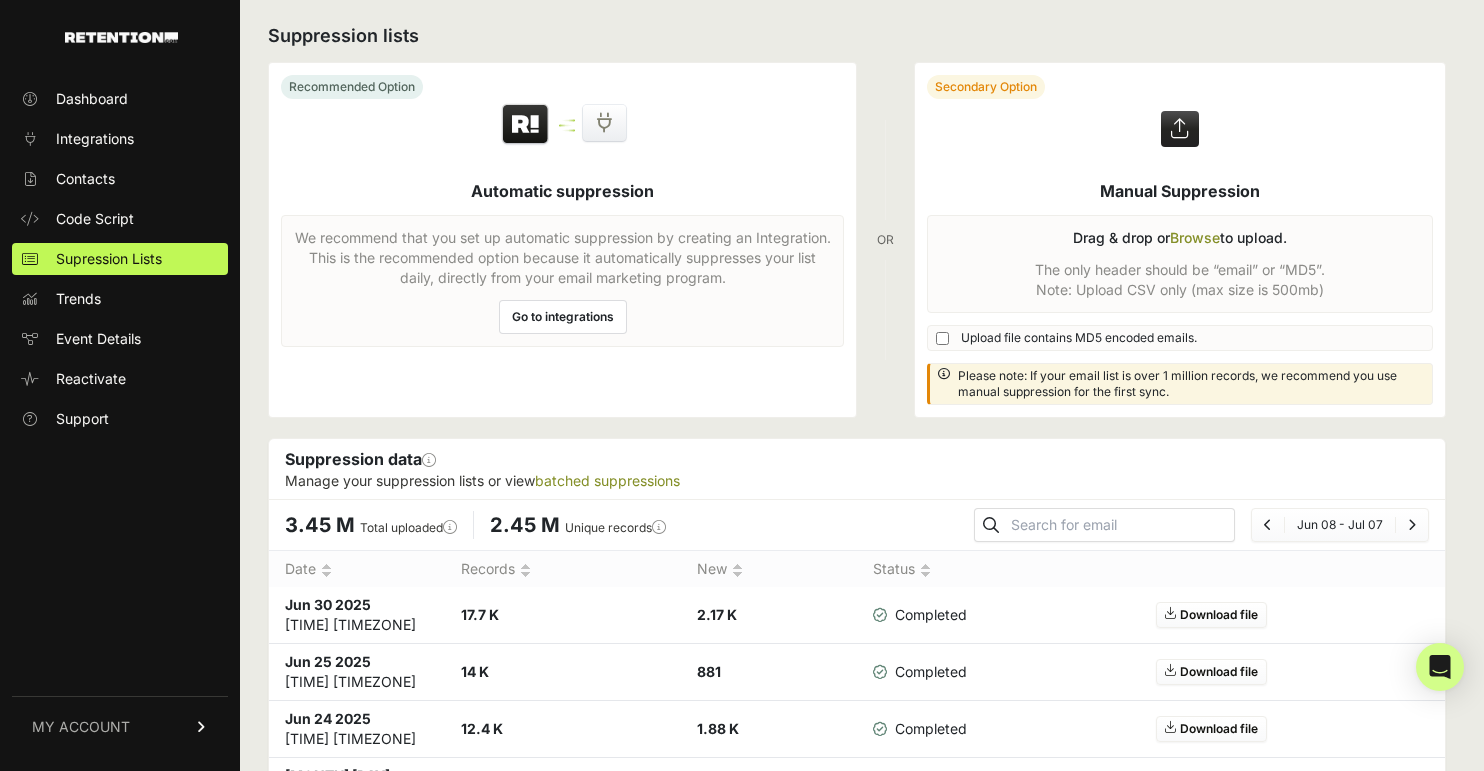 scroll, scrollTop: 0, scrollLeft: 0, axis: both 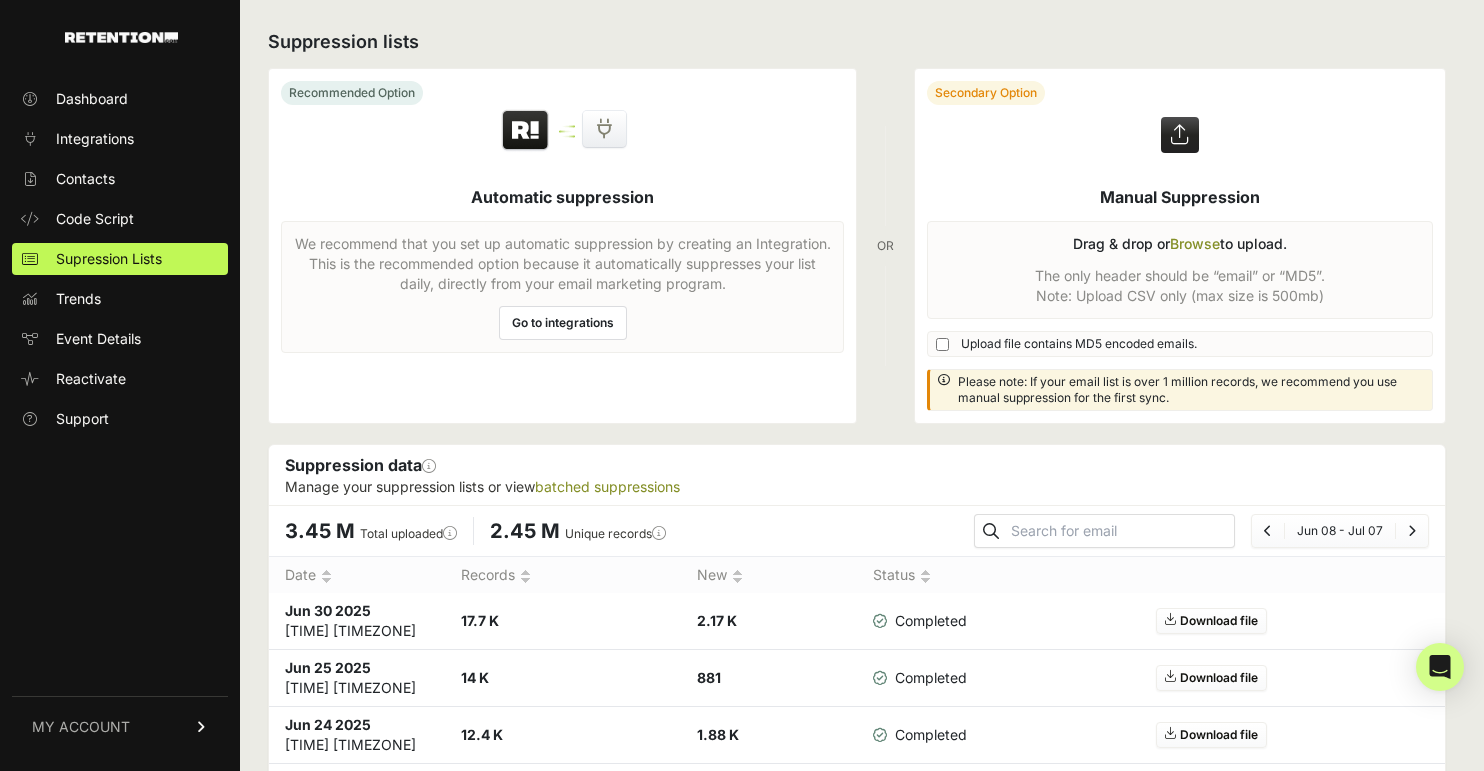click on "MY ACCOUNT" at bounding box center (81, 727) 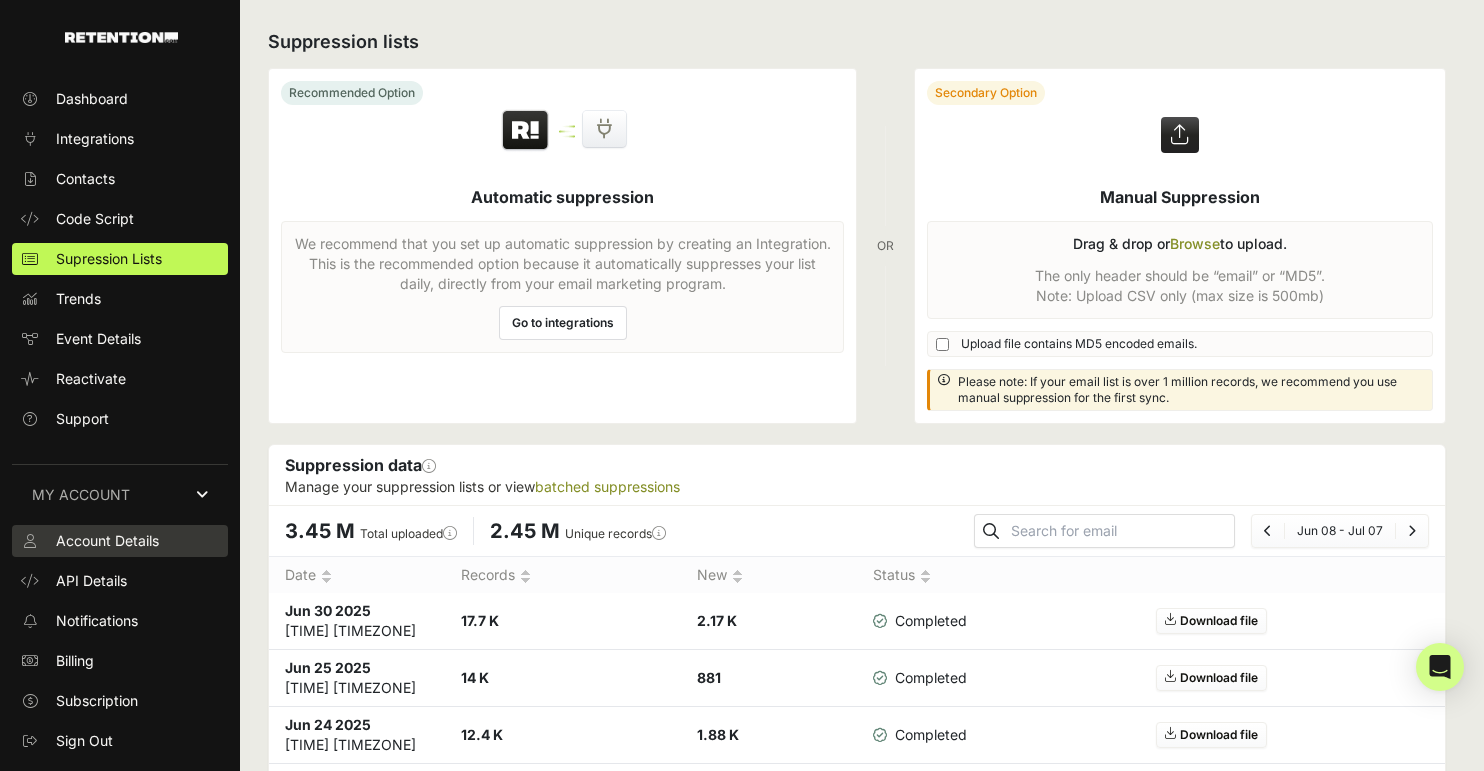 click on "Account Details" at bounding box center (107, 541) 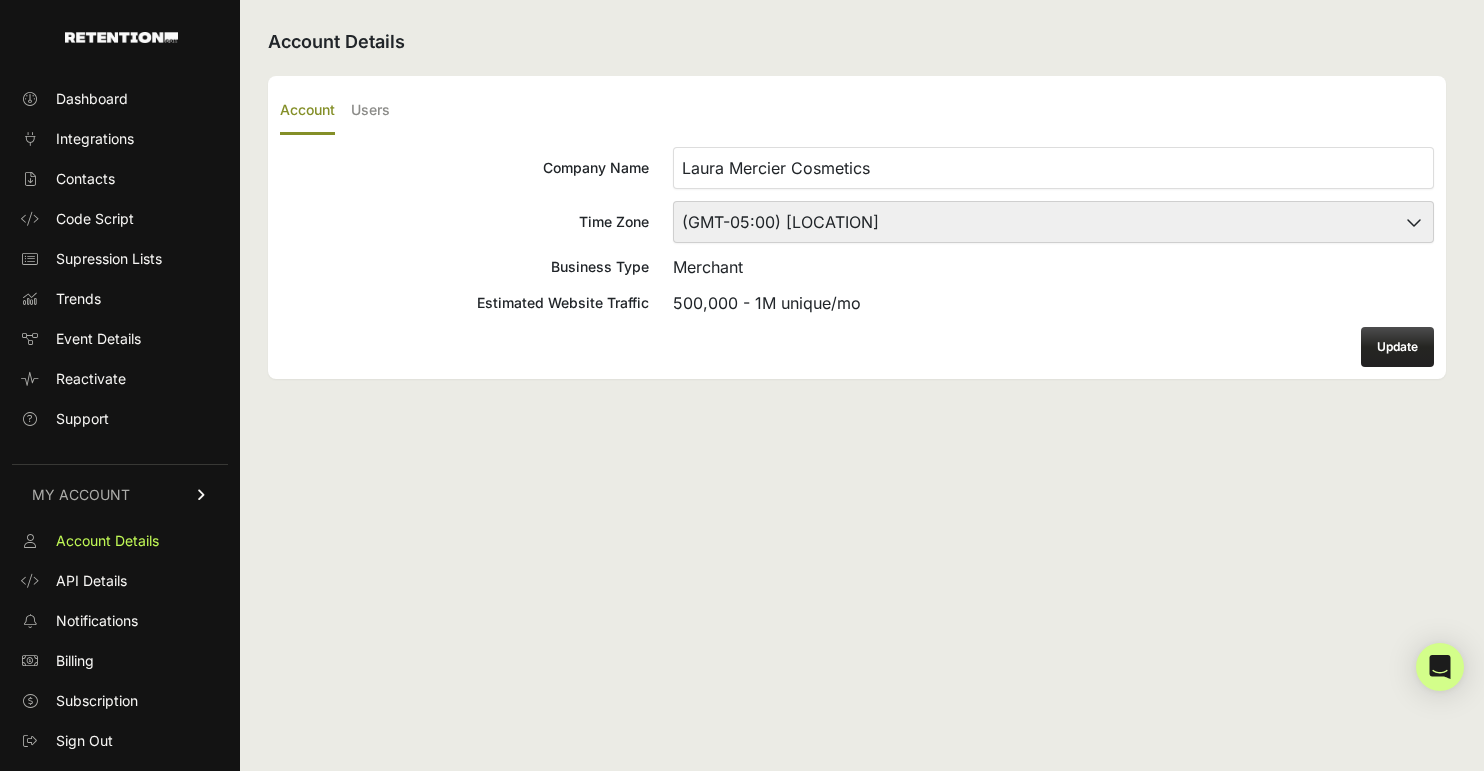 scroll, scrollTop: 0, scrollLeft: 0, axis: both 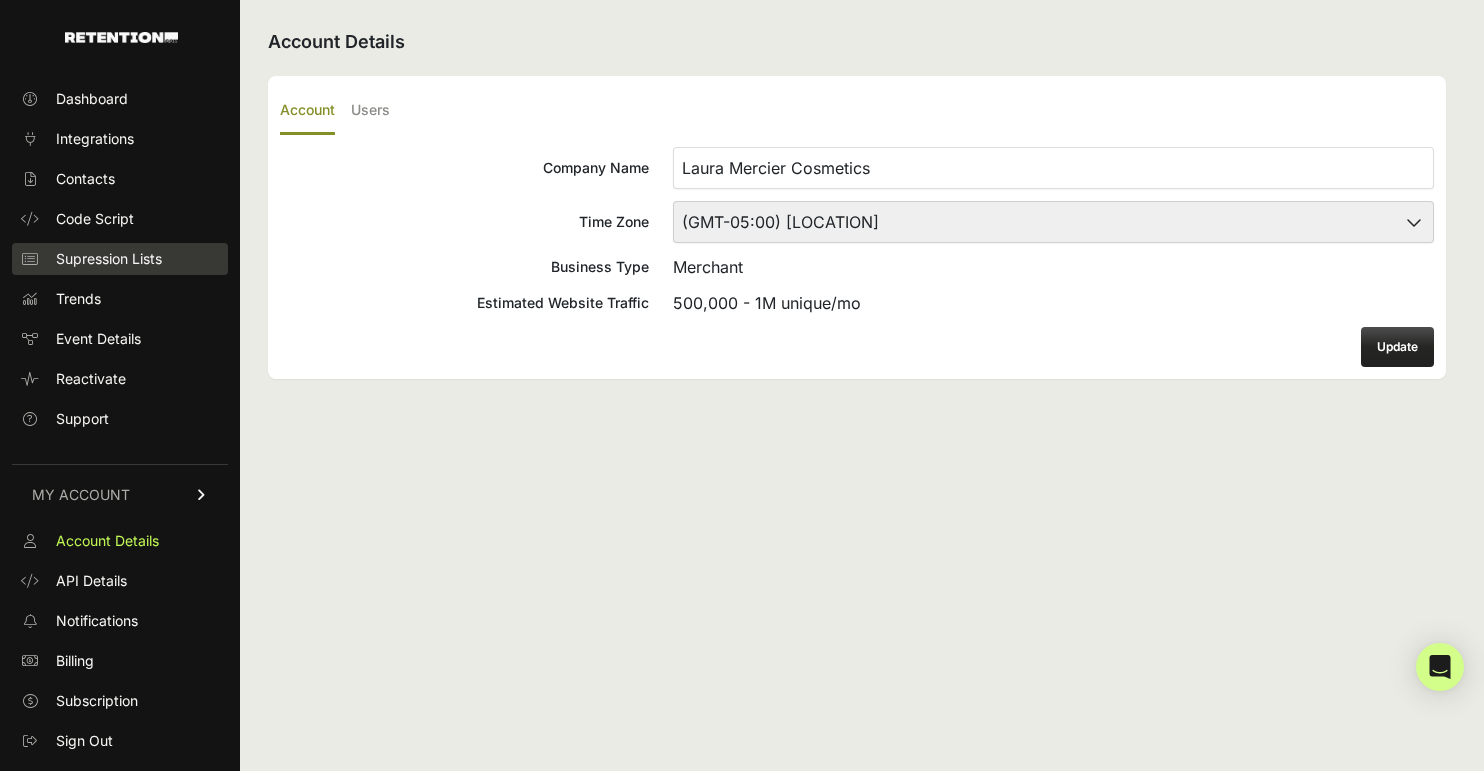 click on "Supression Lists" at bounding box center (109, 259) 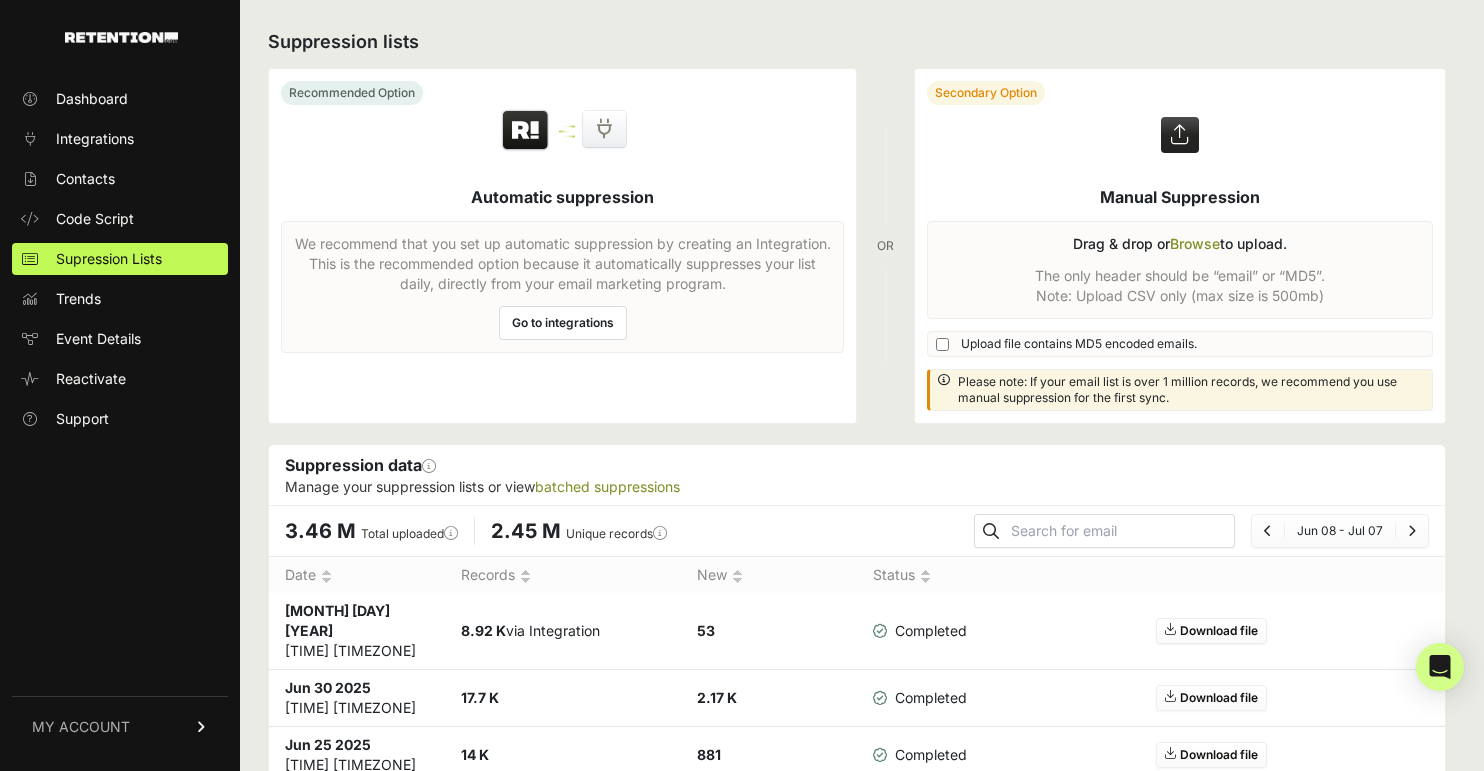 scroll, scrollTop: 0, scrollLeft: 0, axis: both 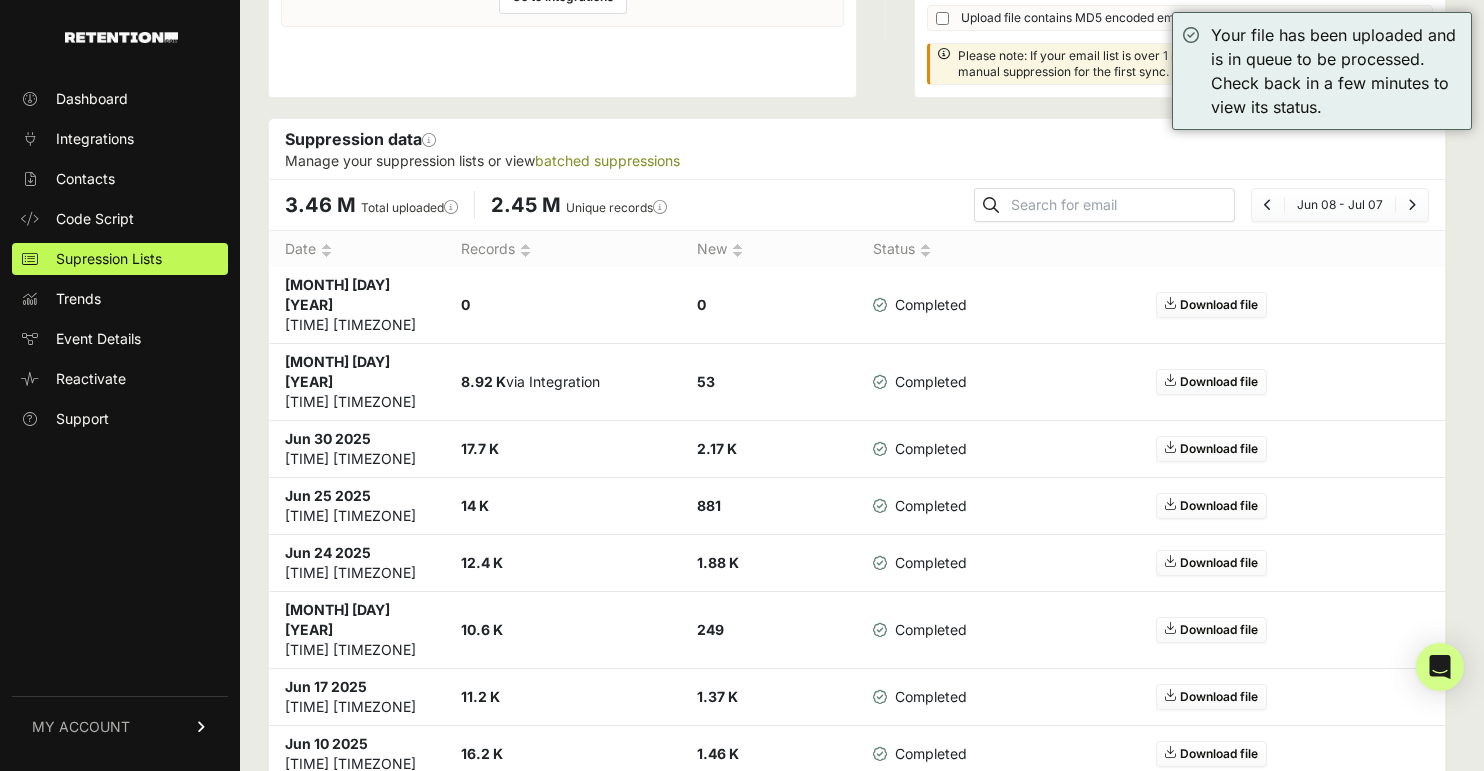 click on "MY ACCOUNT" at bounding box center [81, 727] 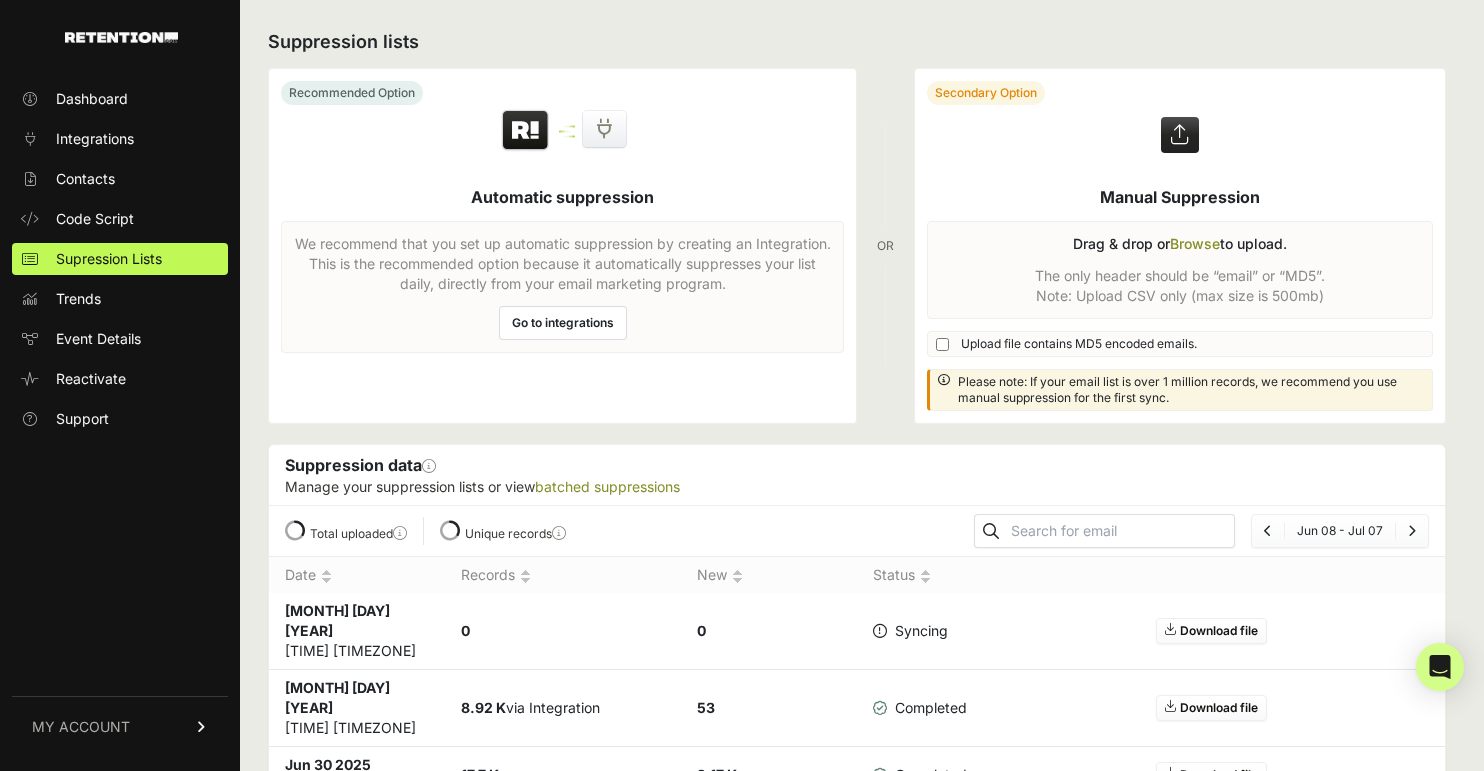 scroll, scrollTop: 316, scrollLeft: 0, axis: vertical 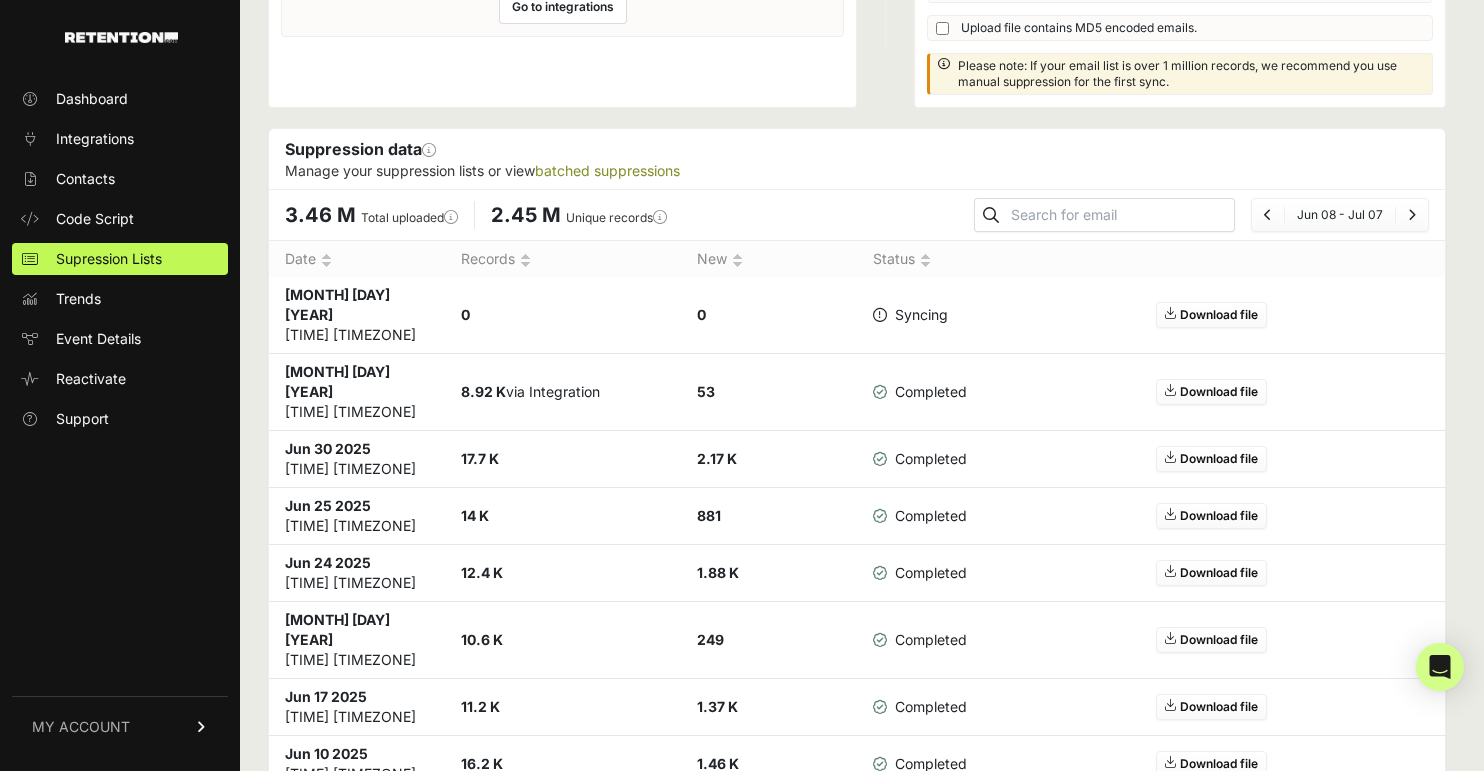 click on "MY ACCOUNT" at bounding box center (81, 727) 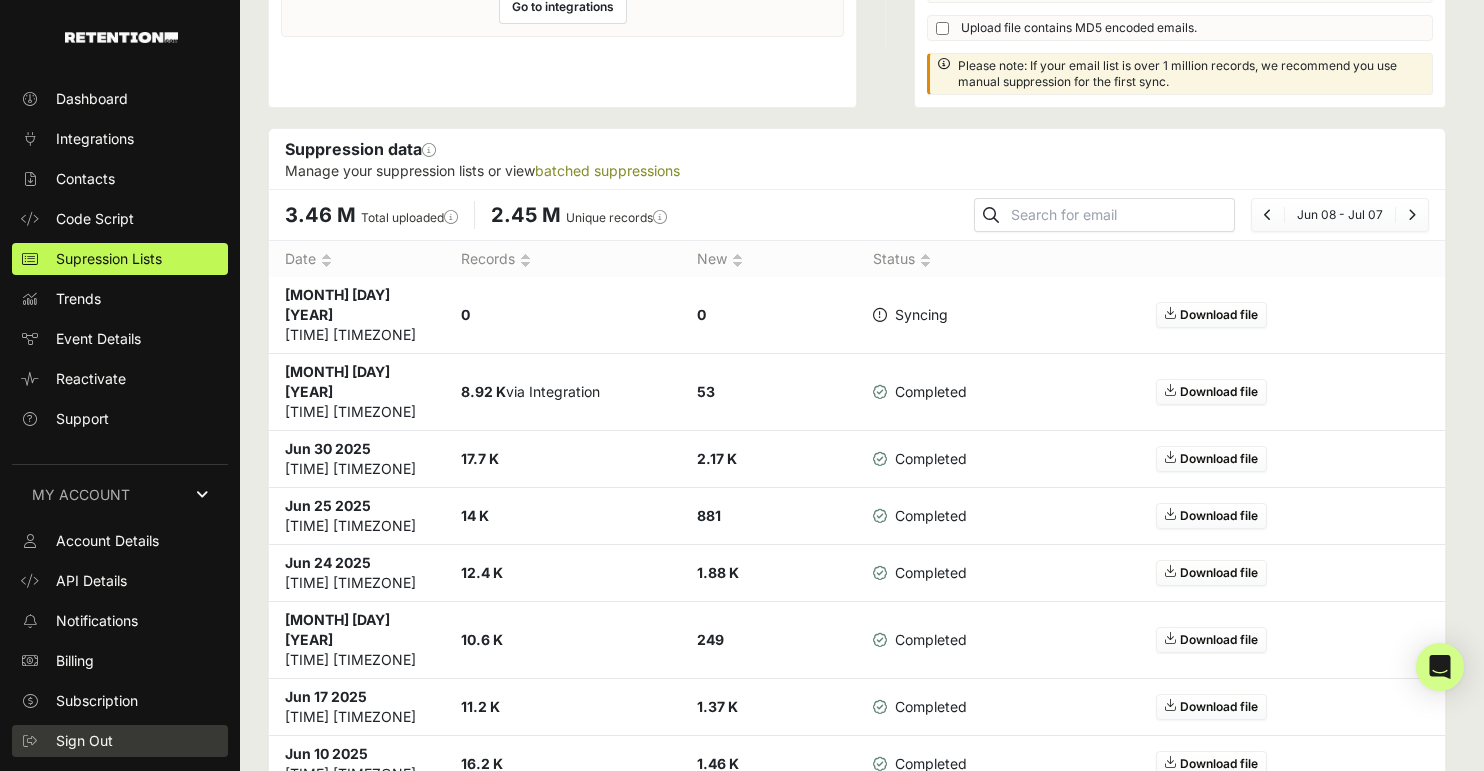 click on "Sign Out" at bounding box center [84, 741] 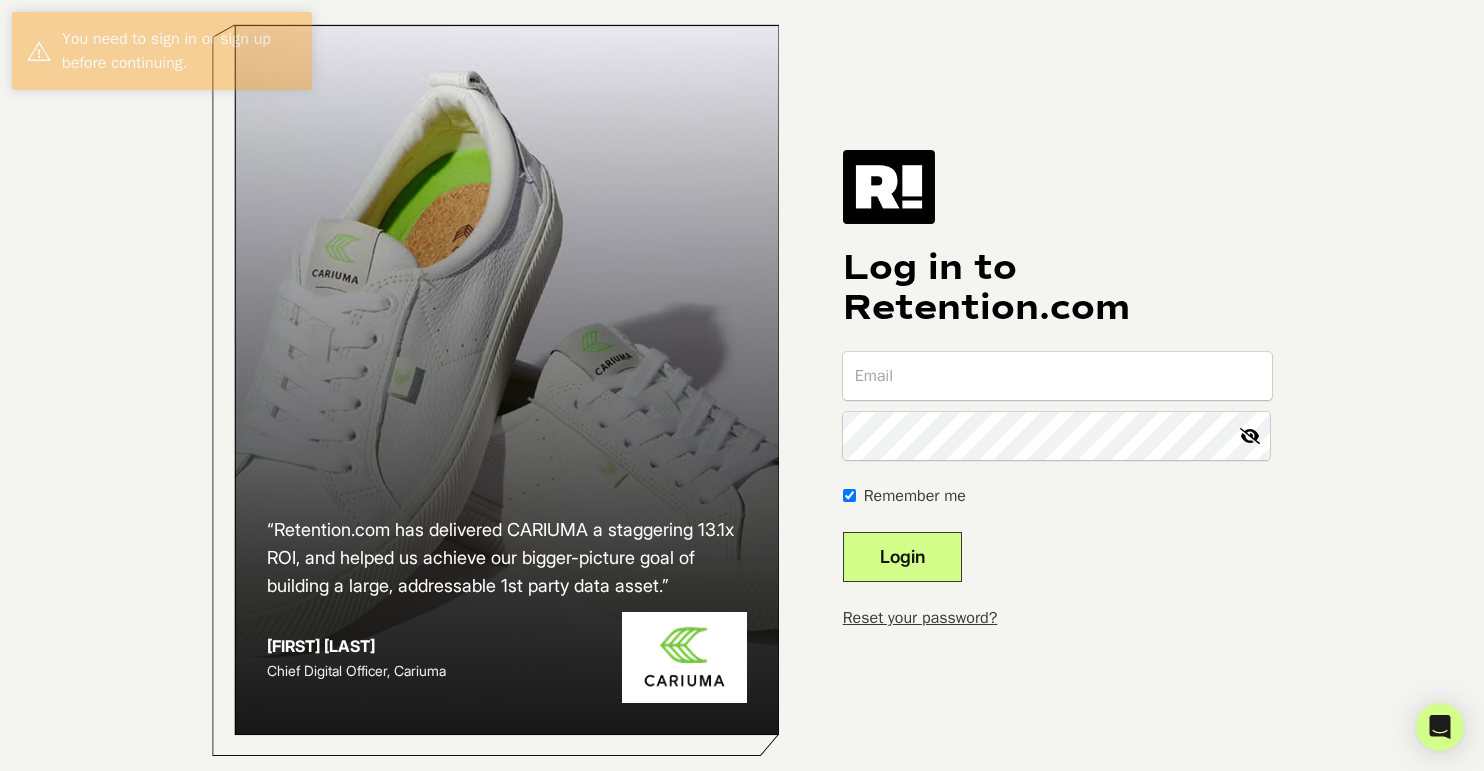 scroll, scrollTop: 0, scrollLeft: 0, axis: both 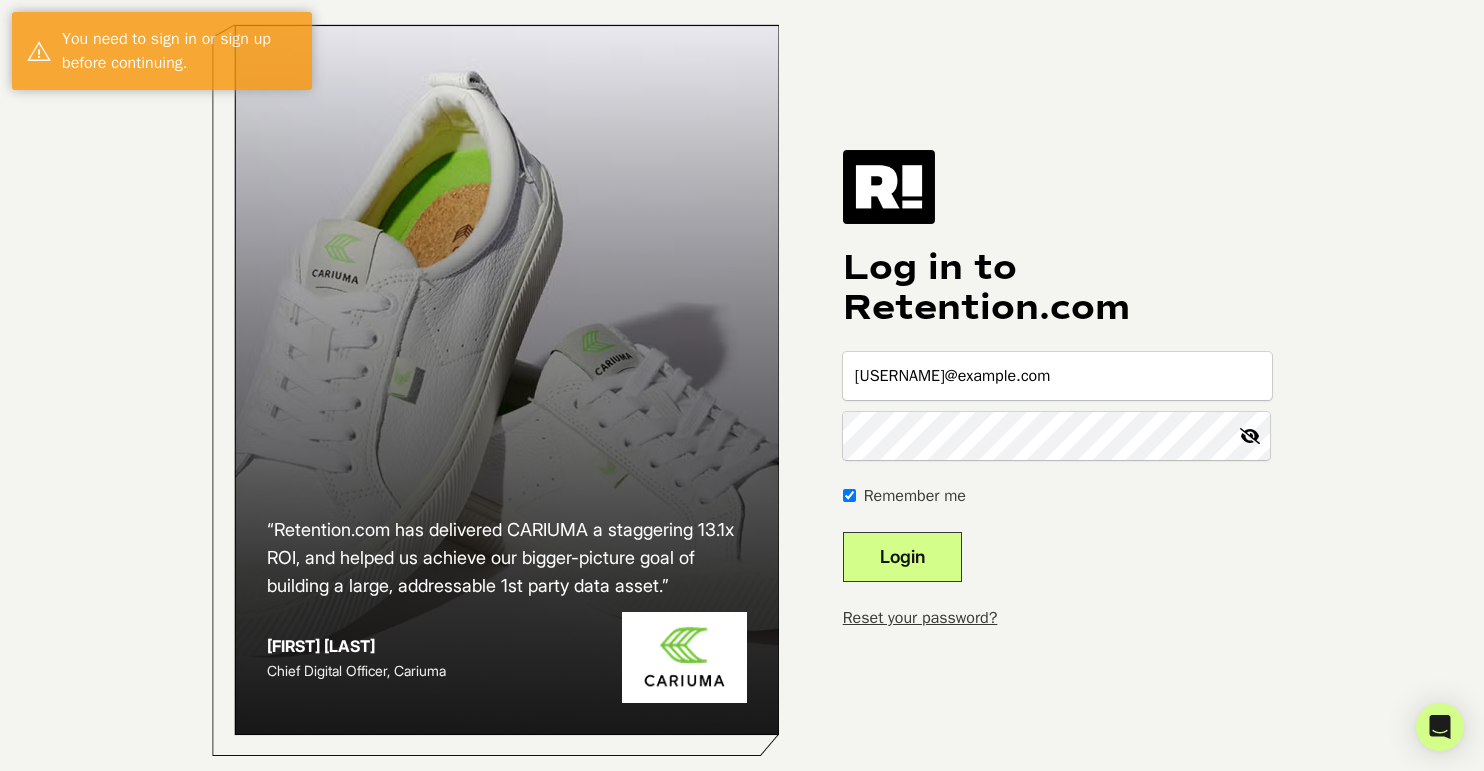 type on "[USERNAME]@example.com" 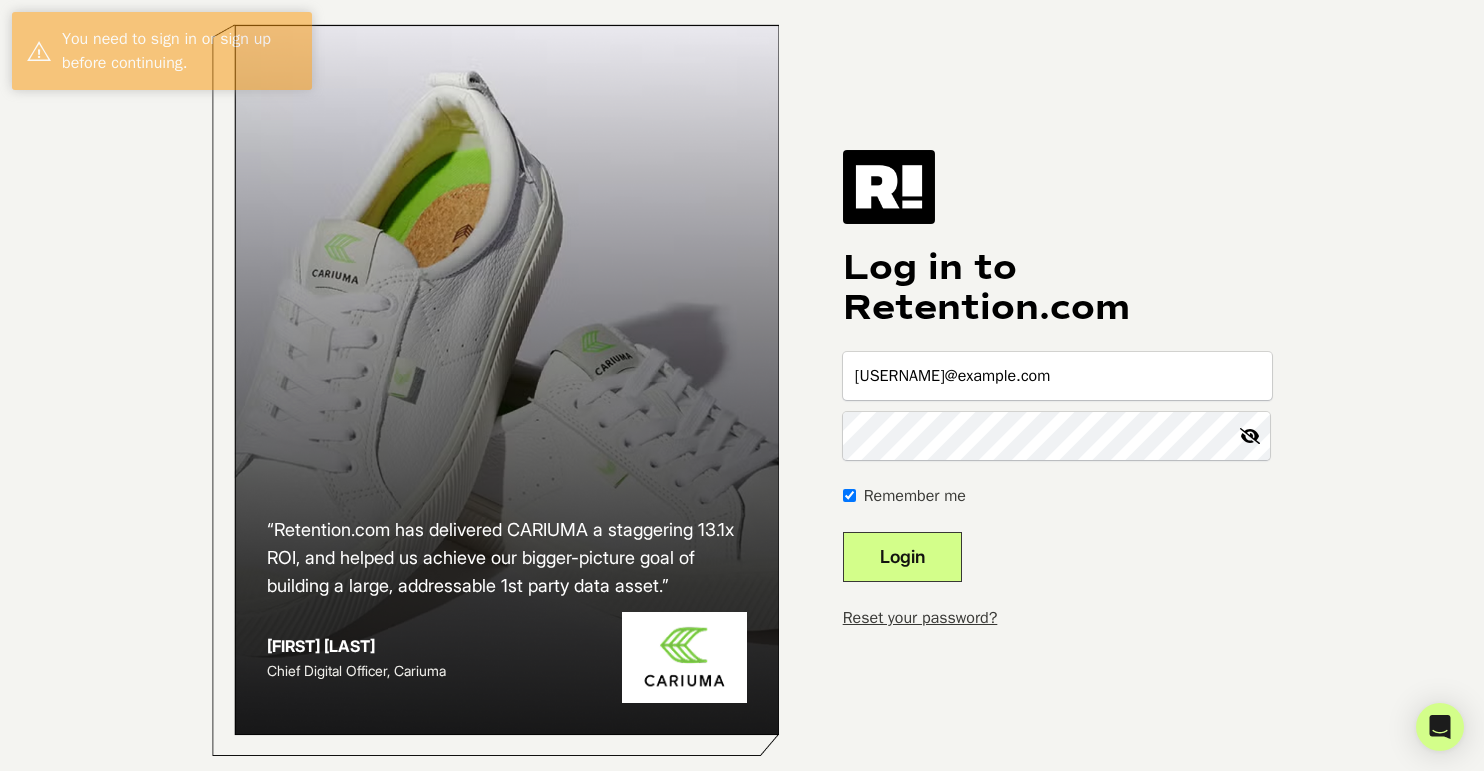 click on "Login" at bounding box center (902, 557) 